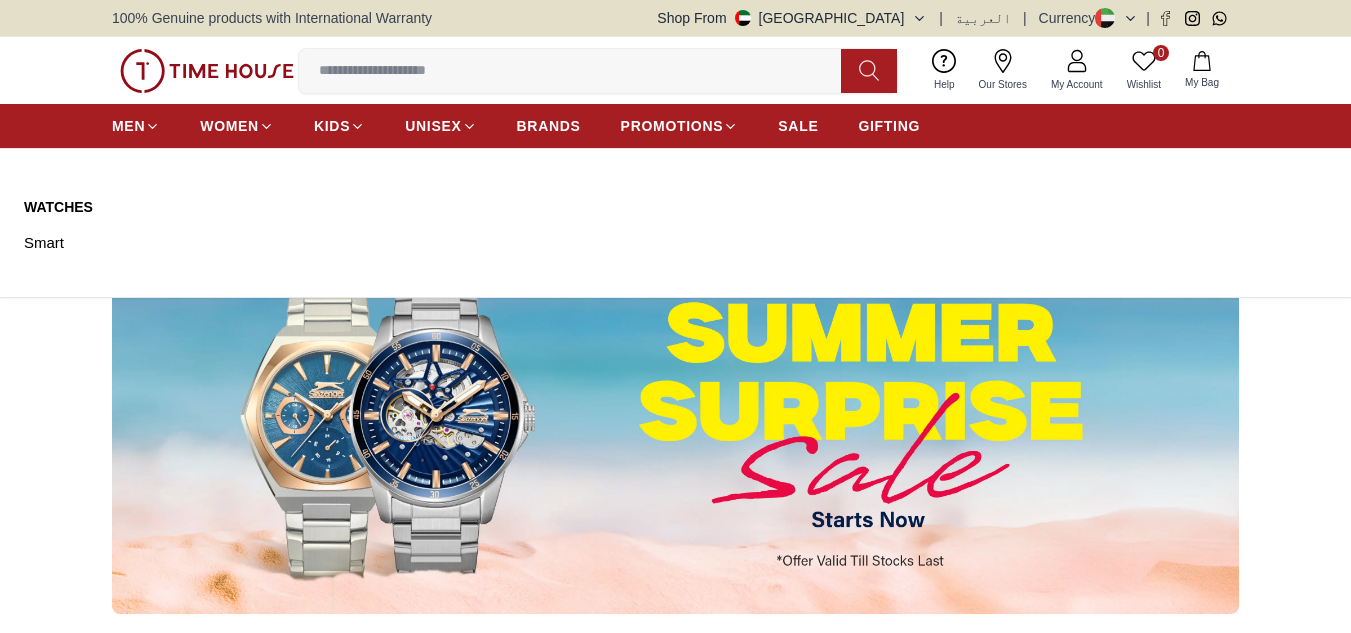 scroll, scrollTop: 400, scrollLeft: 0, axis: vertical 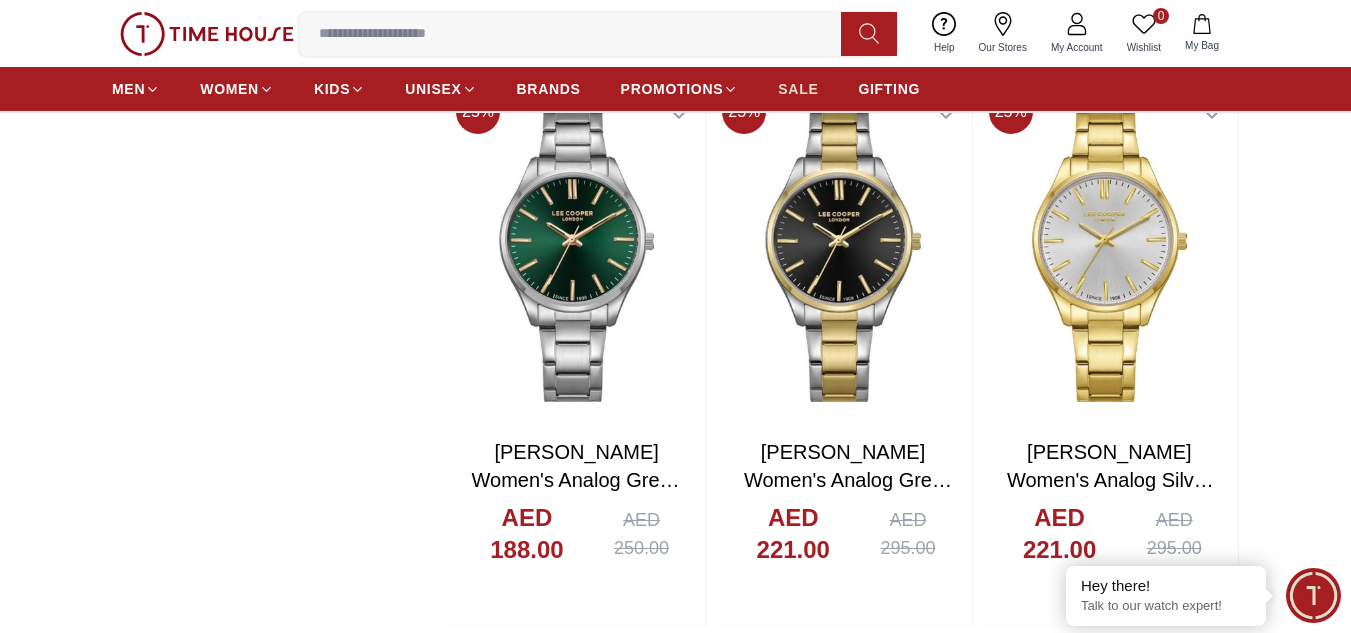 click on "SALE" at bounding box center (798, 89) 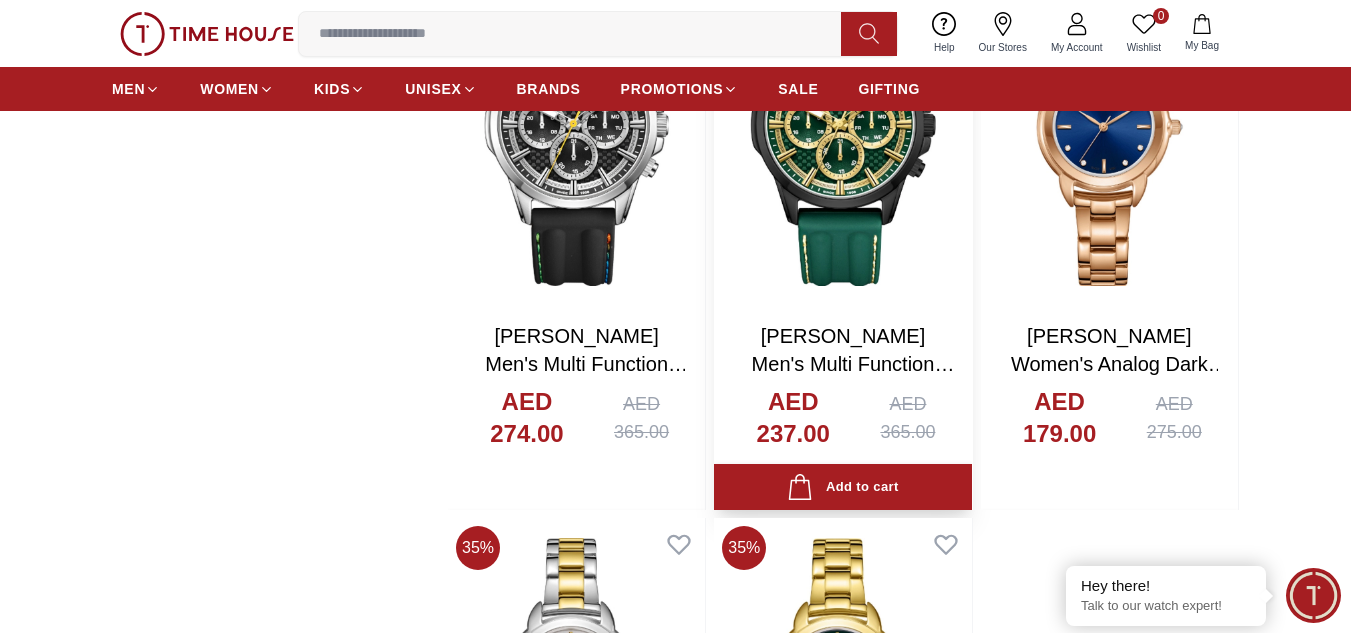 scroll, scrollTop: 4200, scrollLeft: 0, axis: vertical 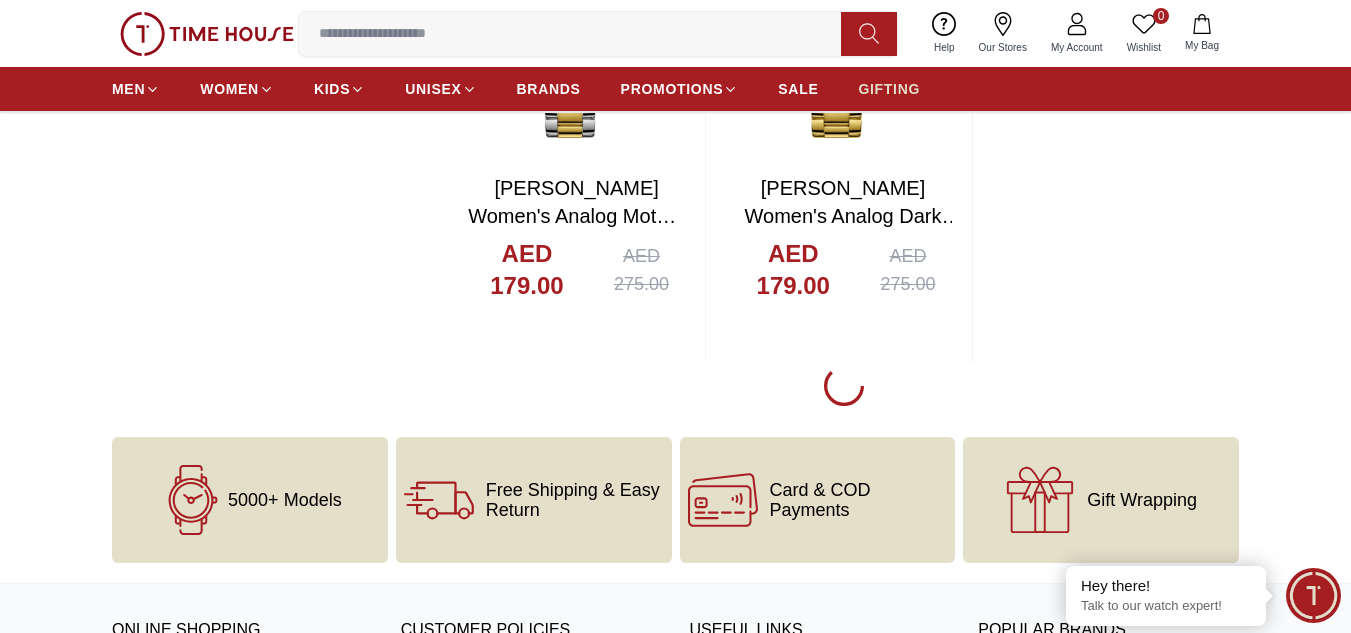 click on "GIFTING" at bounding box center [889, 89] 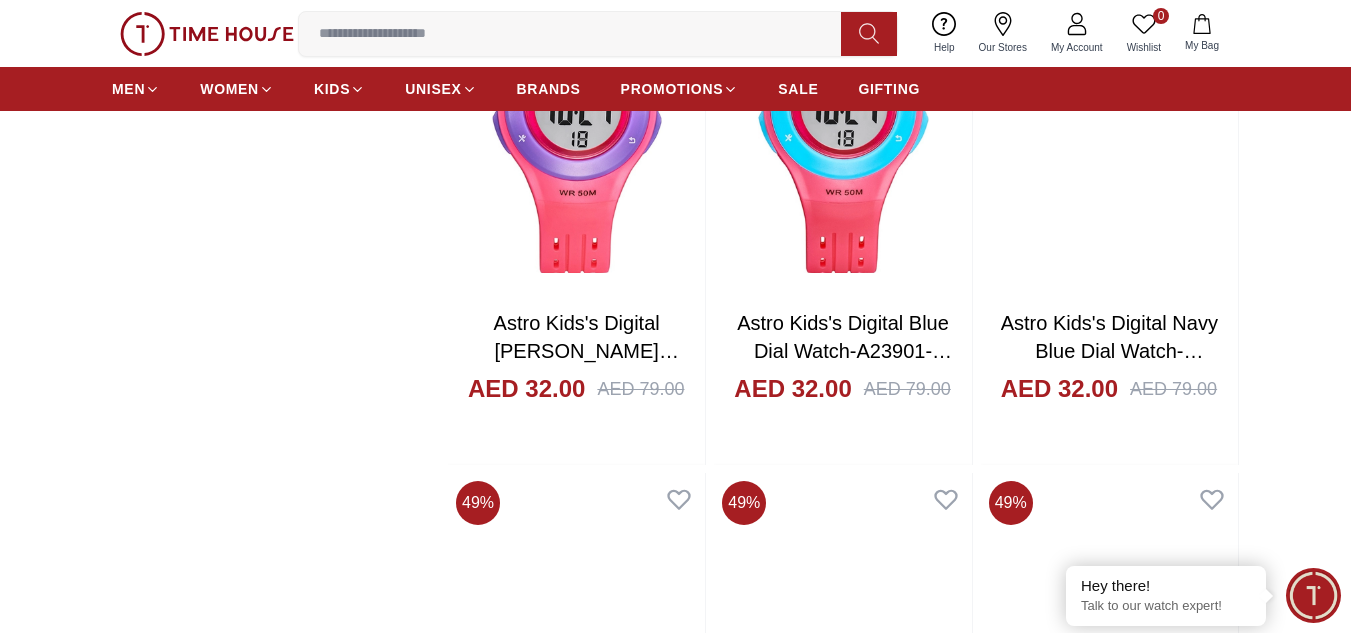 scroll, scrollTop: 8600, scrollLeft: 0, axis: vertical 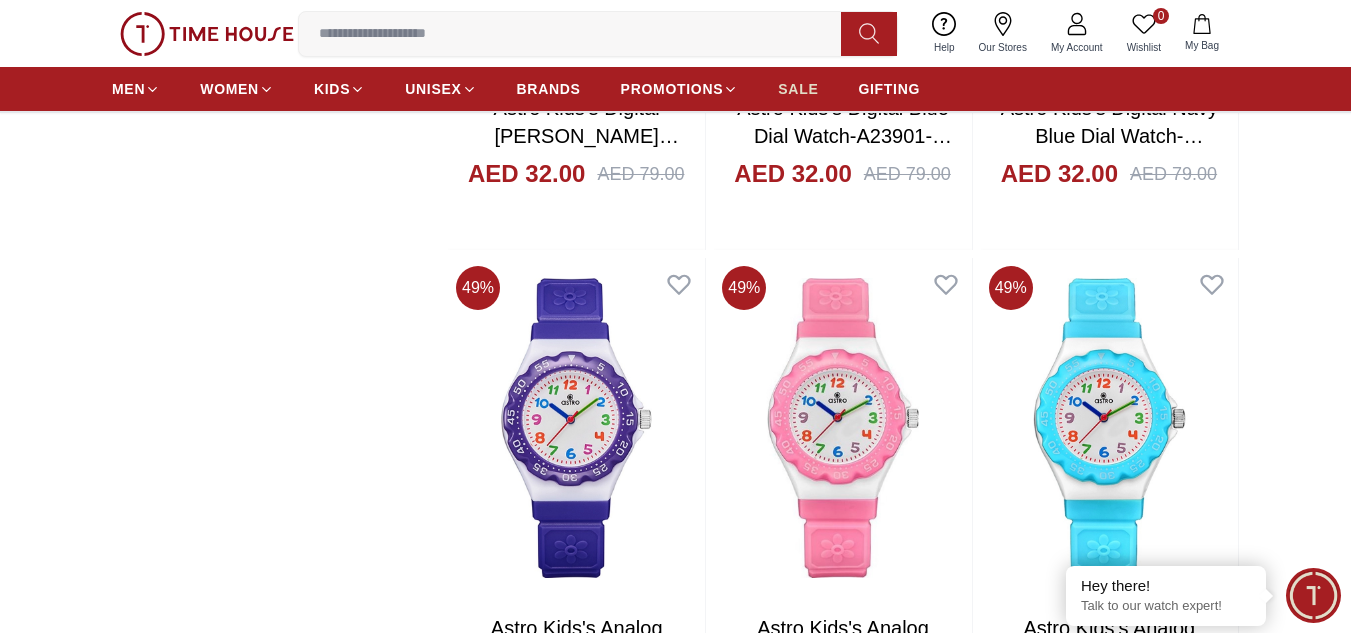 click on "SALE" at bounding box center (798, 89) 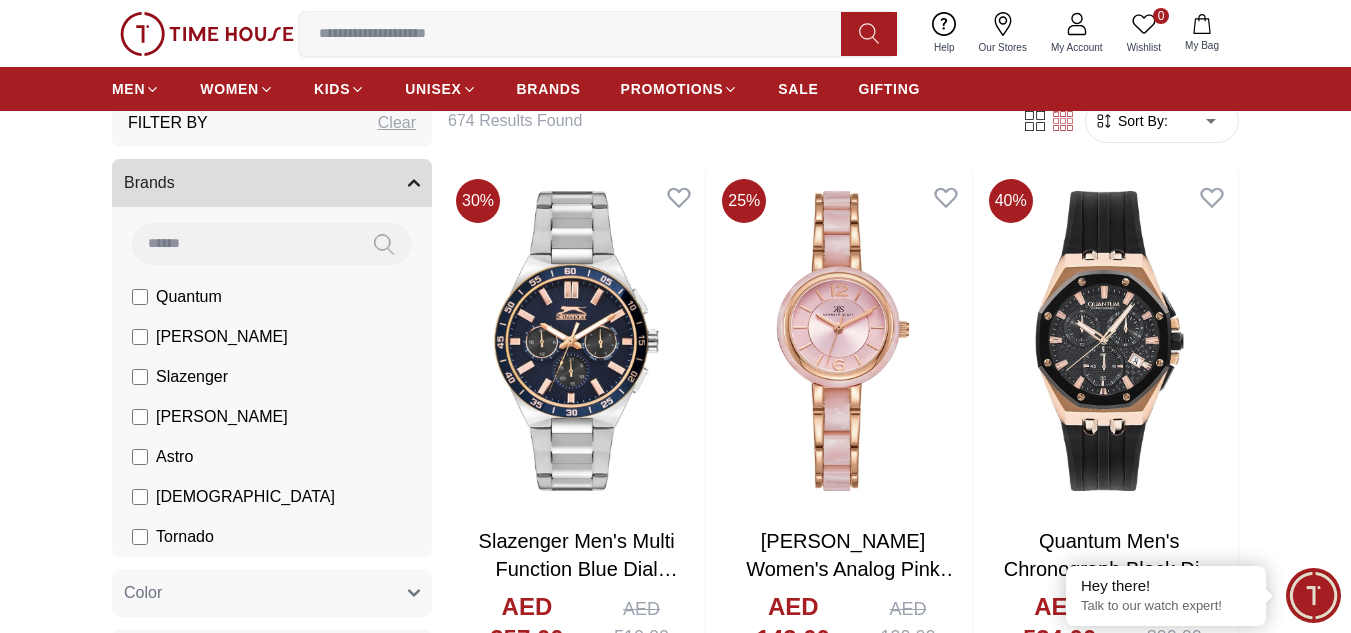 scroll, scrollTop: 500, scrollLeft: 0, axis: vertical 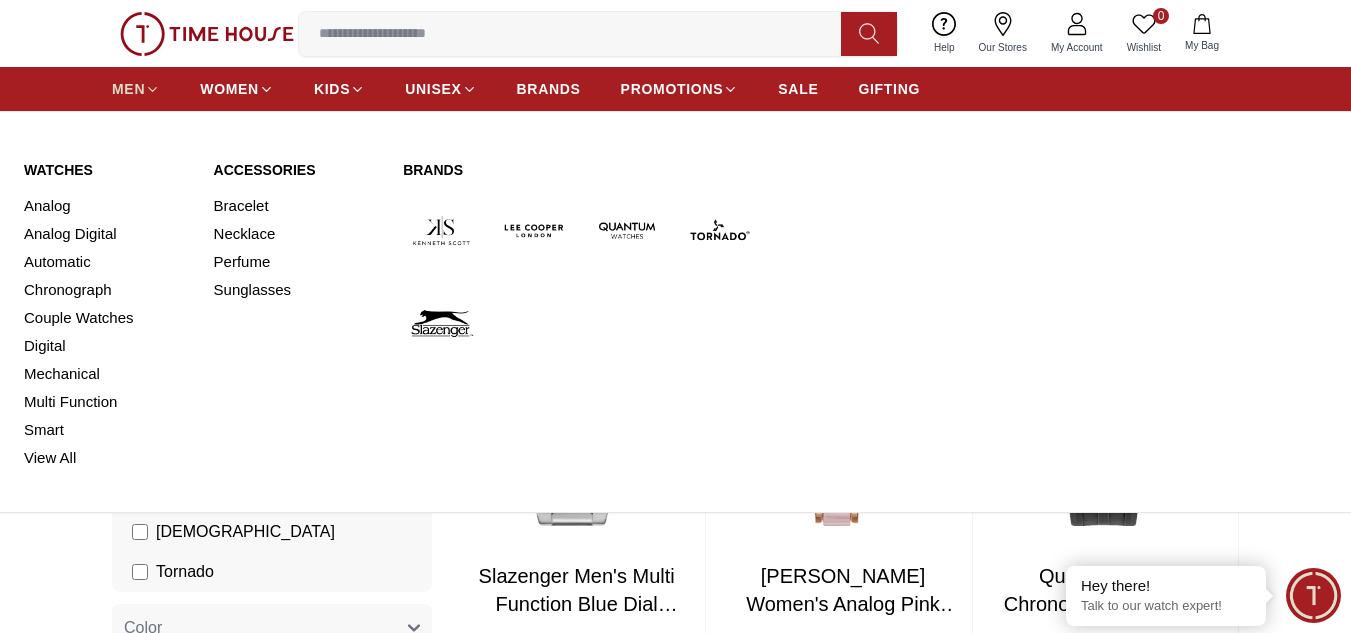 click on "MEN" at bounding box center [128, 89] 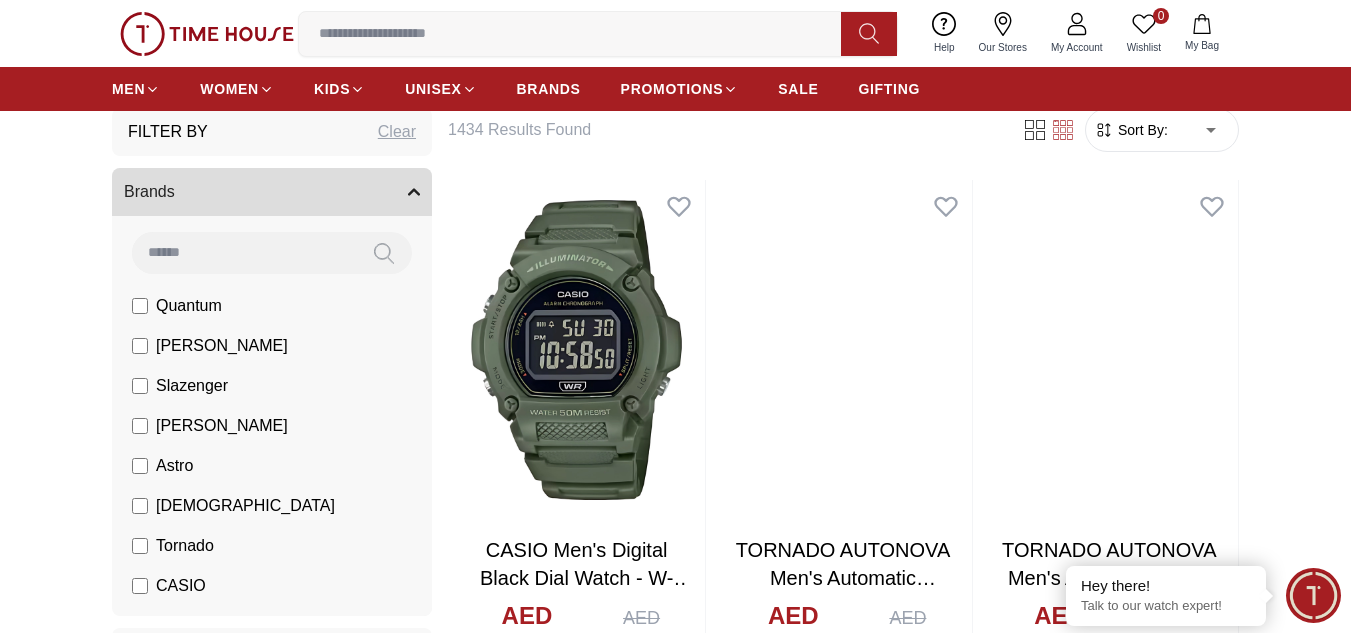 scroll, scrollTop: 100, scrollLeft: 0, axis: vertical 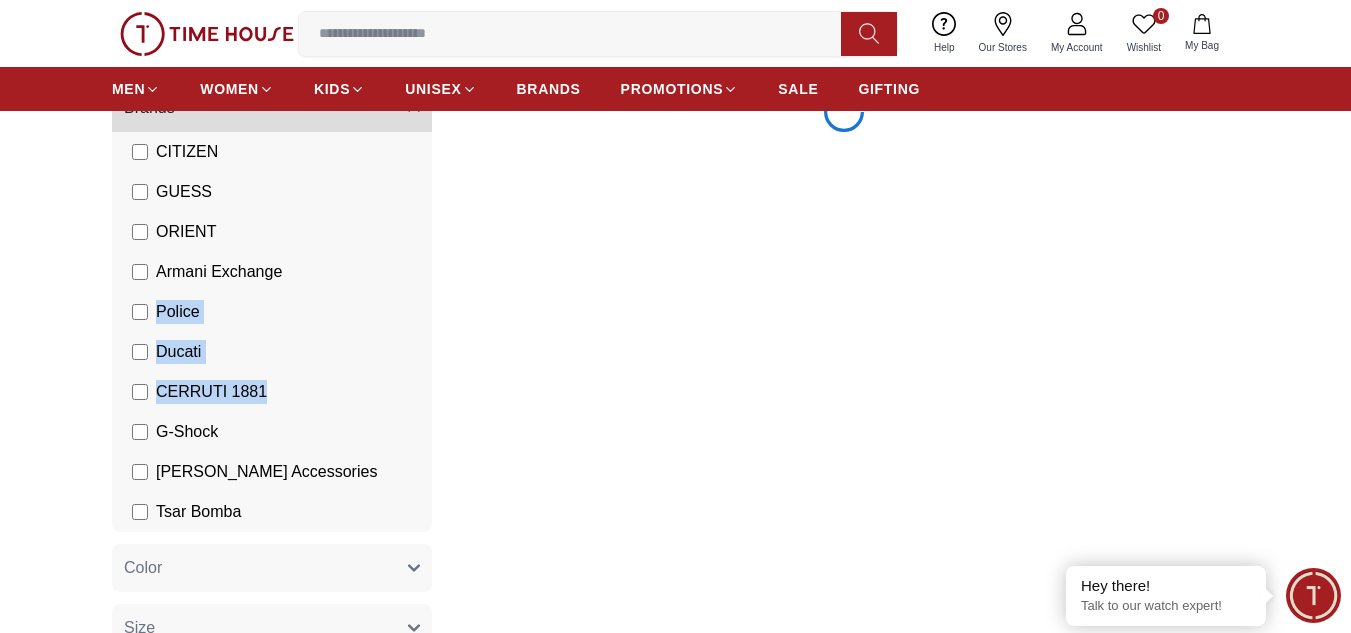 drag, startPoint x: 131, startPoint y: 430, endPoint x: 150, endPoint y: 254, distance: 177.0226 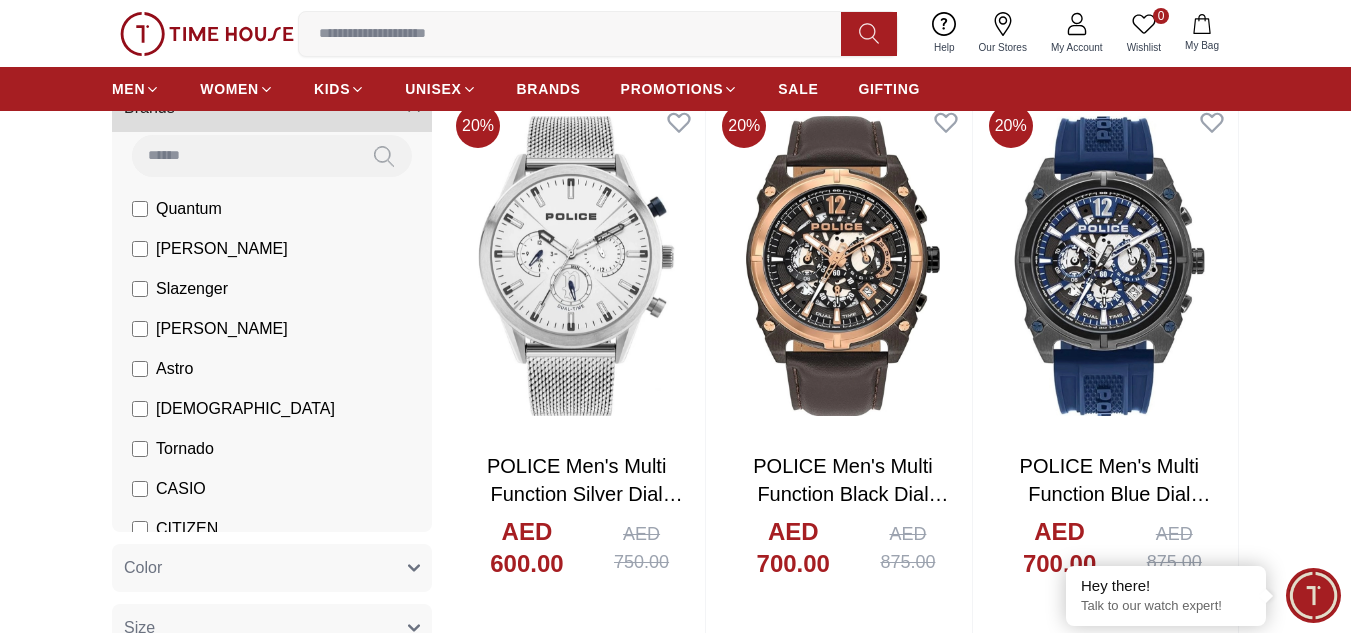 scroll, scrollTop: 0, scrollLeft: 0, axis: both 